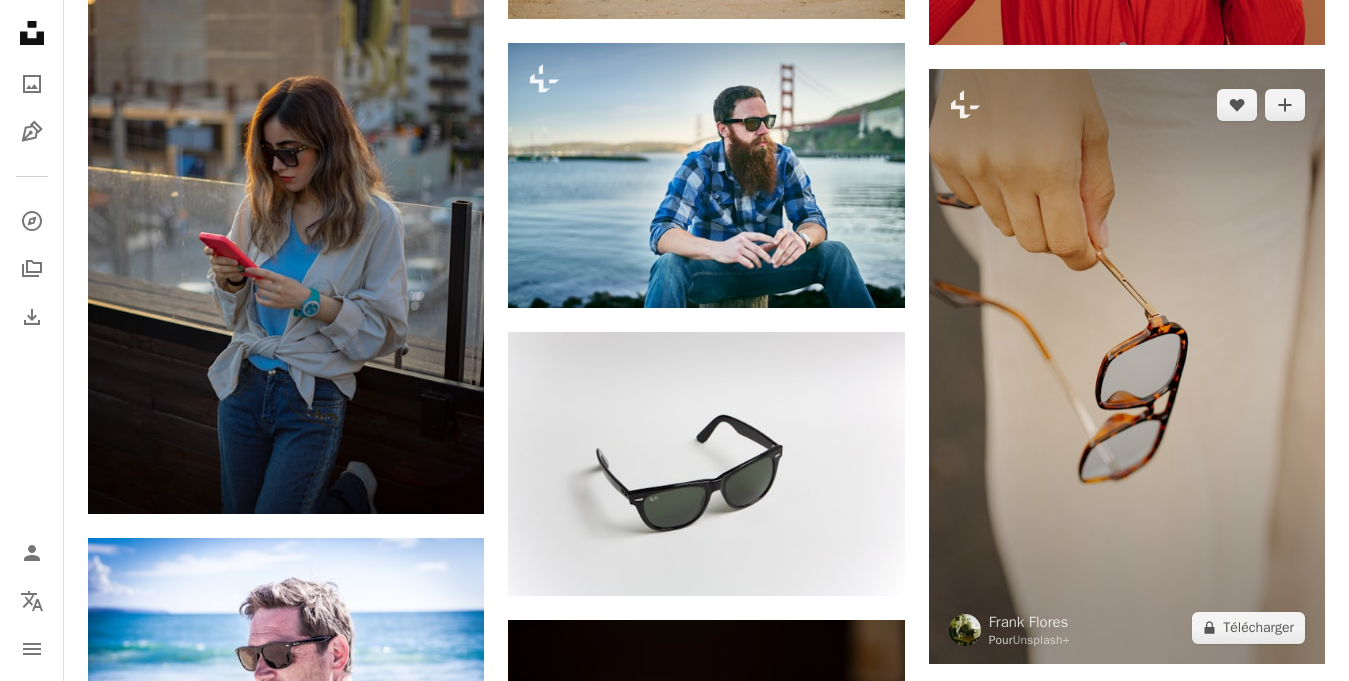 scroll, scrollTop: 73554, scrollLeft: 0, axis: vertical 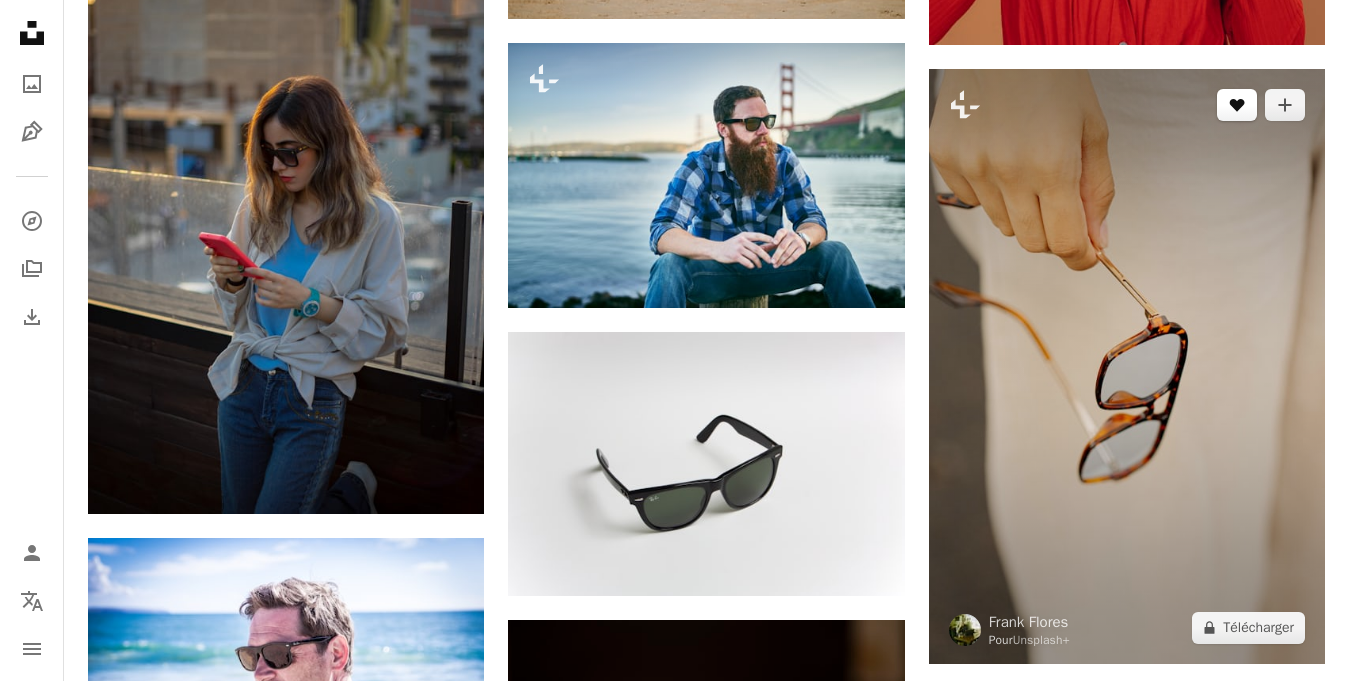 click on "An X shape Premium, images prêtes à l’emploi. Profitez d’un accès illimité. A plus sign Contenu ajouté chaque mois réservé aux membres A plus sign Téléchargements libres de droits illimités A plus sign Illustrations  Nouveau A plus sign Protections juridiques renforcées annuel 66 %  de réduction mensuel 12 €   4 € EUR par mois * Abonnez-vous à  Unsplash+ * Facturé à l’avance en cas de paiement annuel  48 € Plus les taxes applicables. Renouvellement automatique. Annuler à tout moment." at bounding box center (674, 3894) 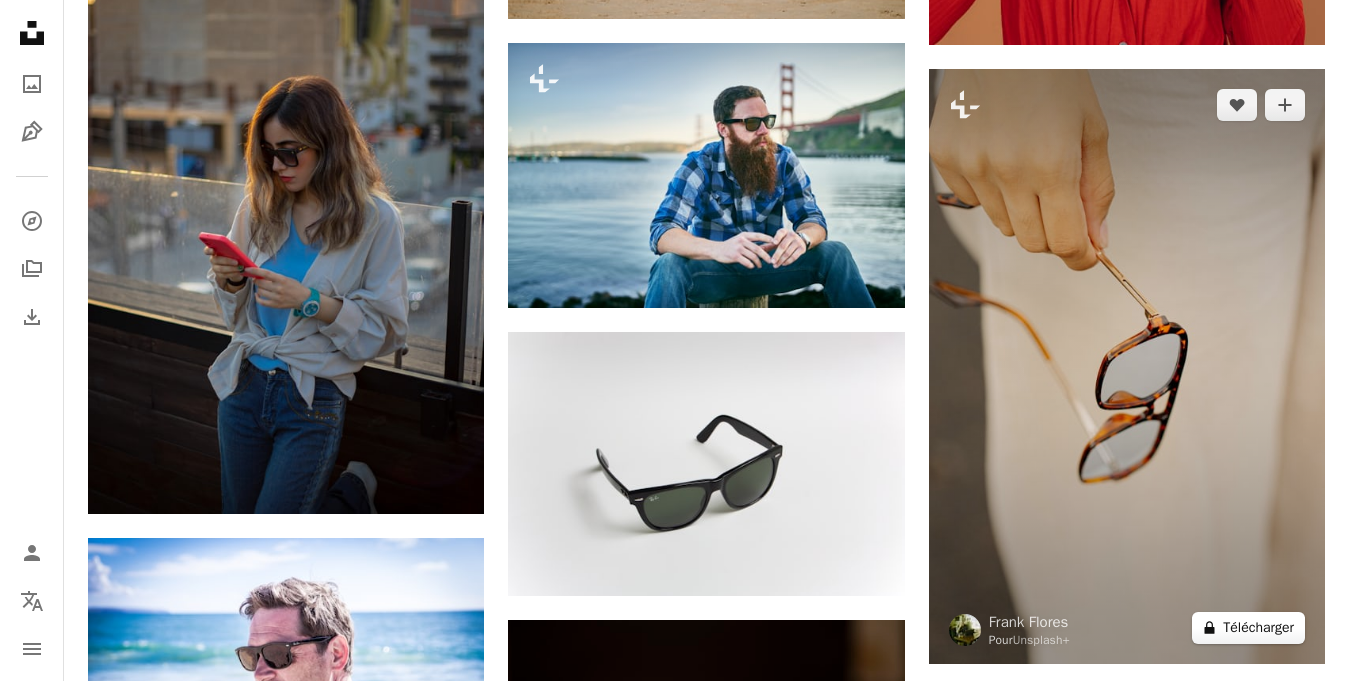 click on "A lock Télécharger" at bounding box center [1248, 628] 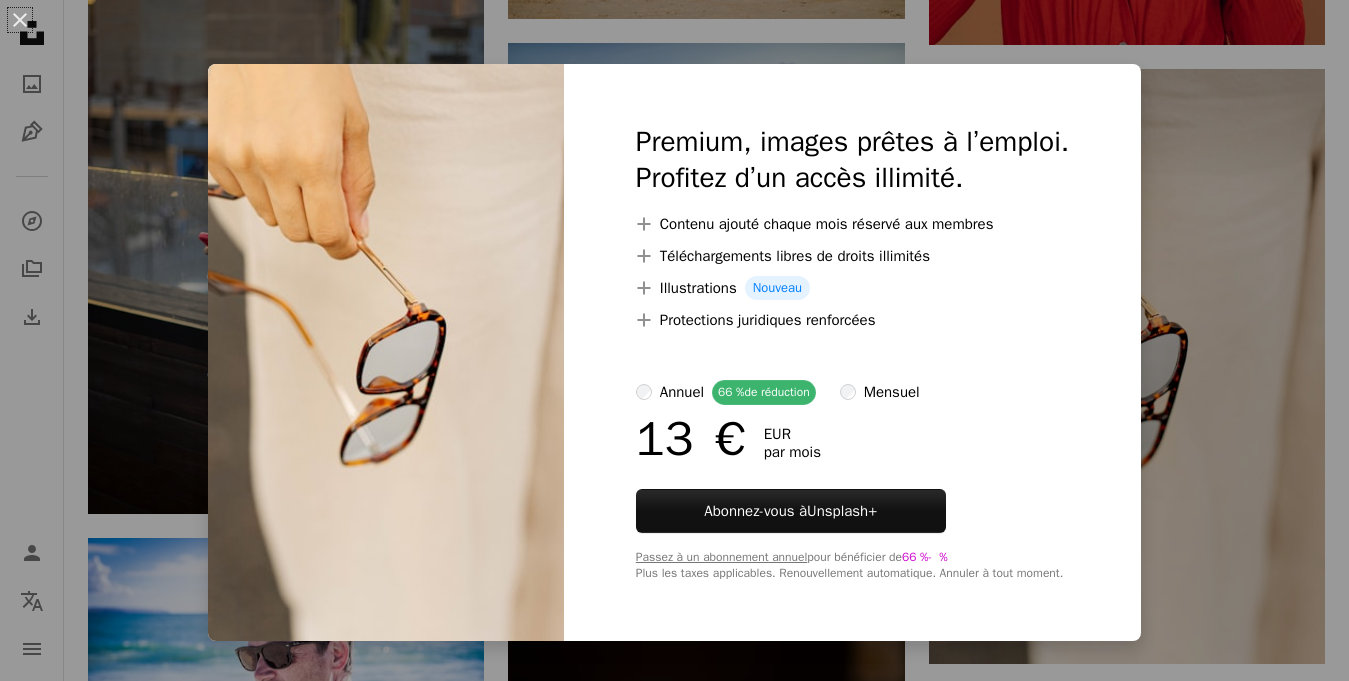 click on "13 € EUR par mois" at bounding box center [852, 439] 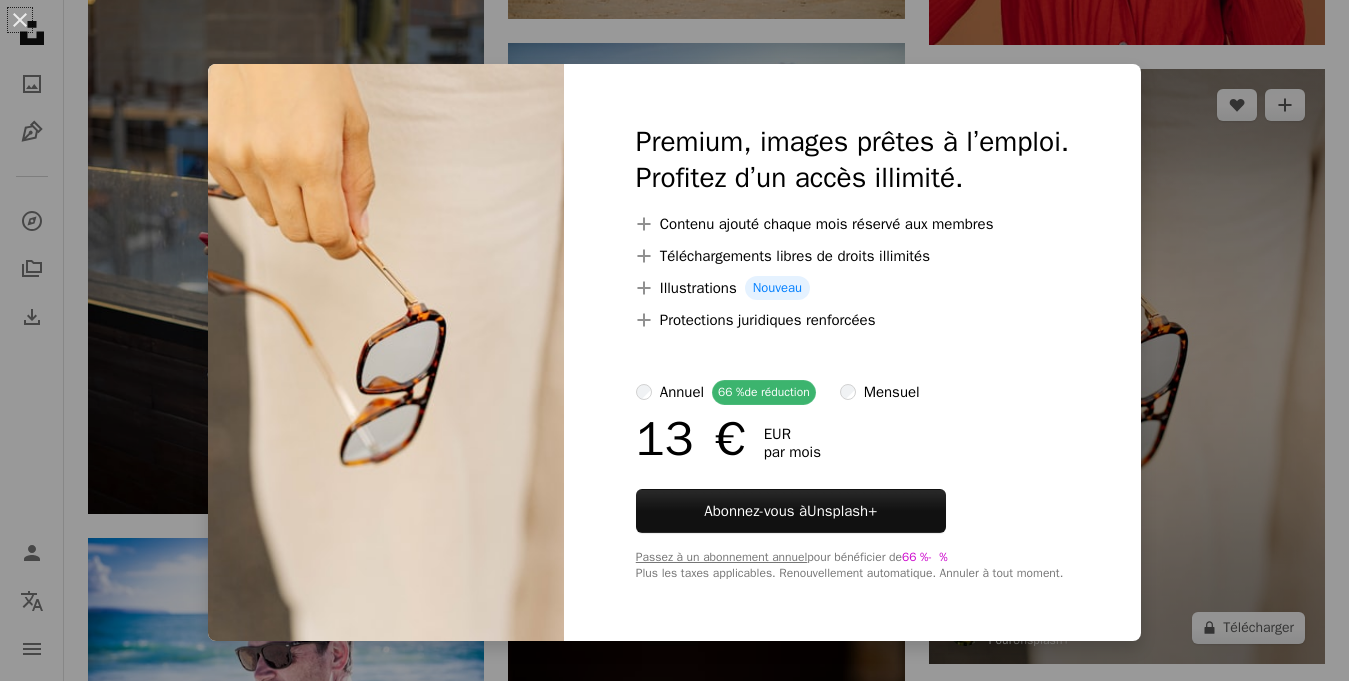 click on "An X shape Premium, images prêtes à l’emploi. Profitez d’un accès illimité. A plus sign Contenu ajouté chaque mois réservé aux membres A plus sign Téléchargements libres de droits illimités A plus sign Illustrations  Nouveau A plus sign Protections juridiques renforcées annuel 66 %  de réduction mensuel 13 € EUR par mois Abonnez-vous à  Unsplash+ Passez à un abonnement annuel  pour bénéficier de  66 %  -  % Plus les taxes applicables. Renouvellement automatique. Annuler à tout moment." at bounding box center [674, 340] 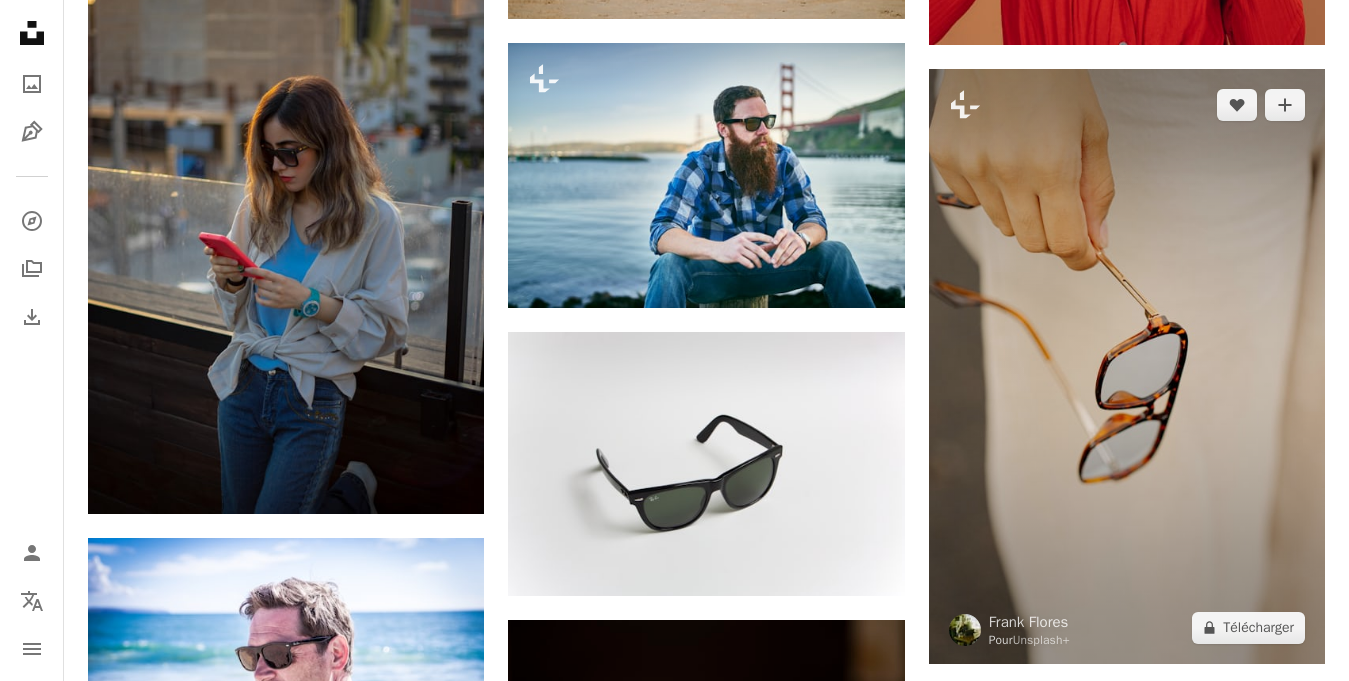 click at bounding box center (1127, 1273) 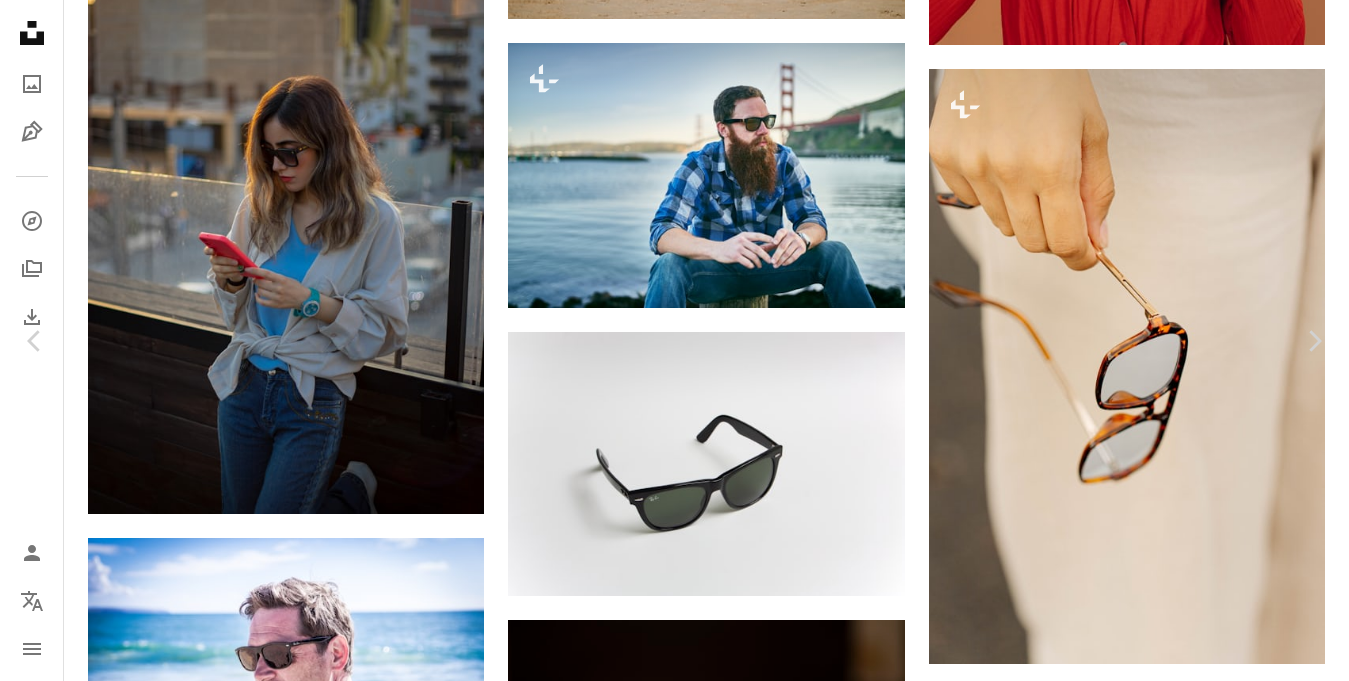 scroll, scrollTop: 75084, scrollLeft: 0, axis: vertical 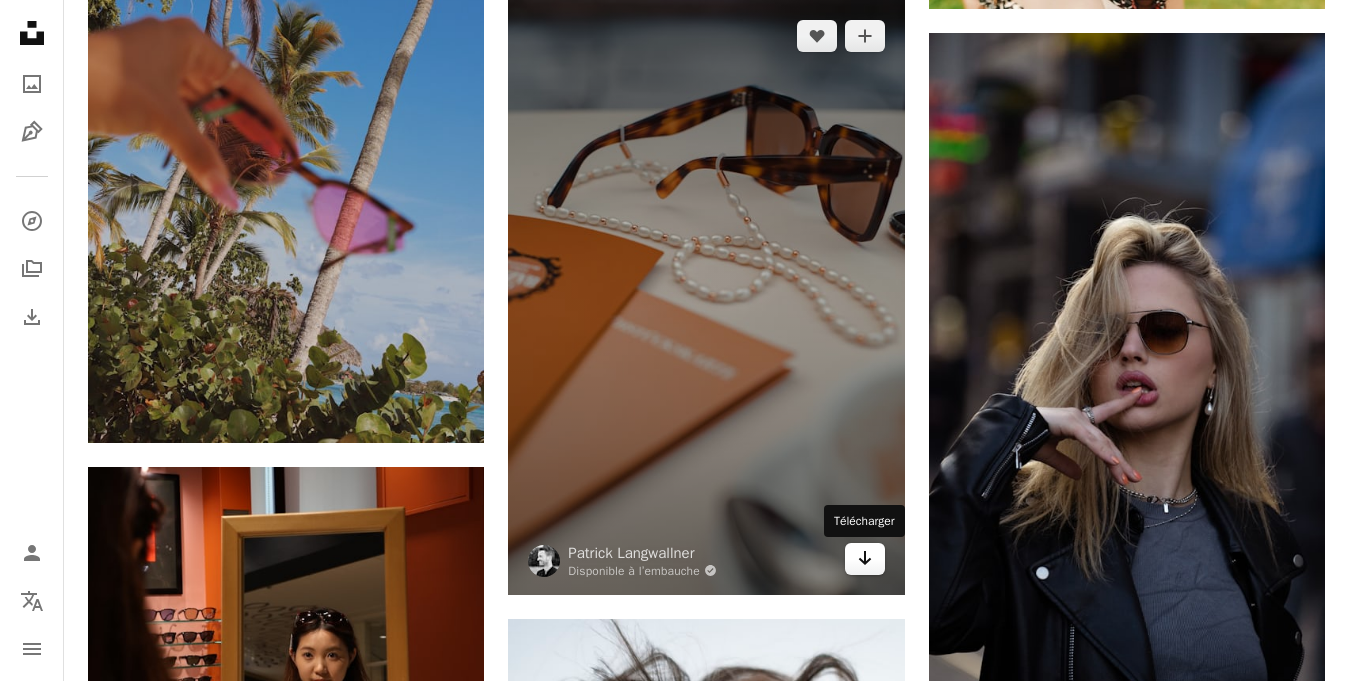 click on "Arrow pointing down" at bounding box center (865, 559) 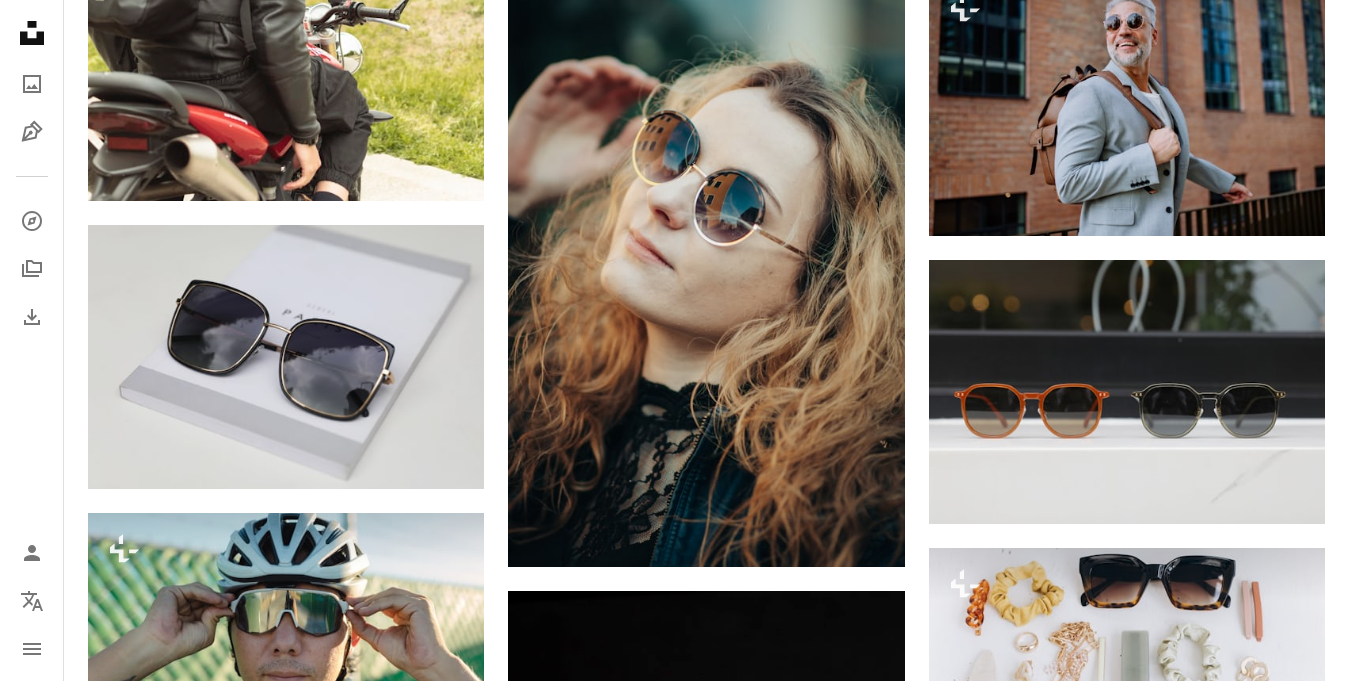 scroll, scrollTop: 83652, scrollLeft: 0, axis: vertical 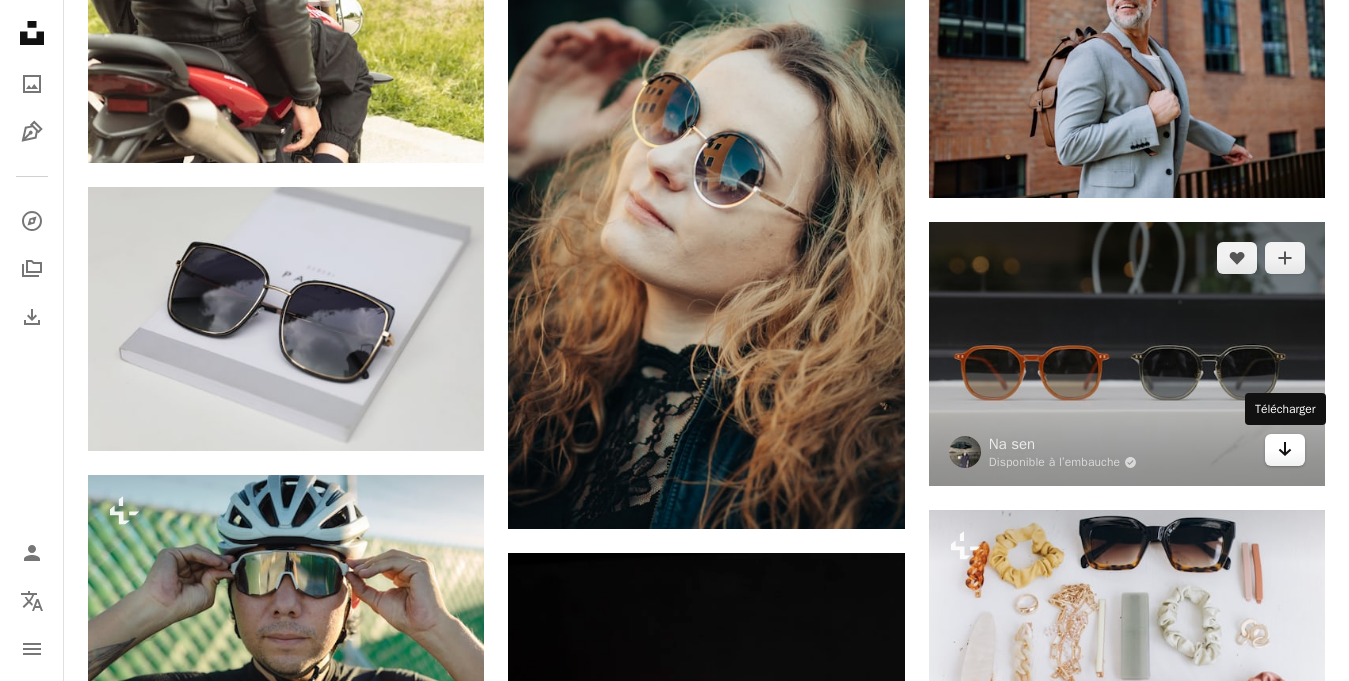 click on "Arrow pointing down" at bounding box center [1285, 450] 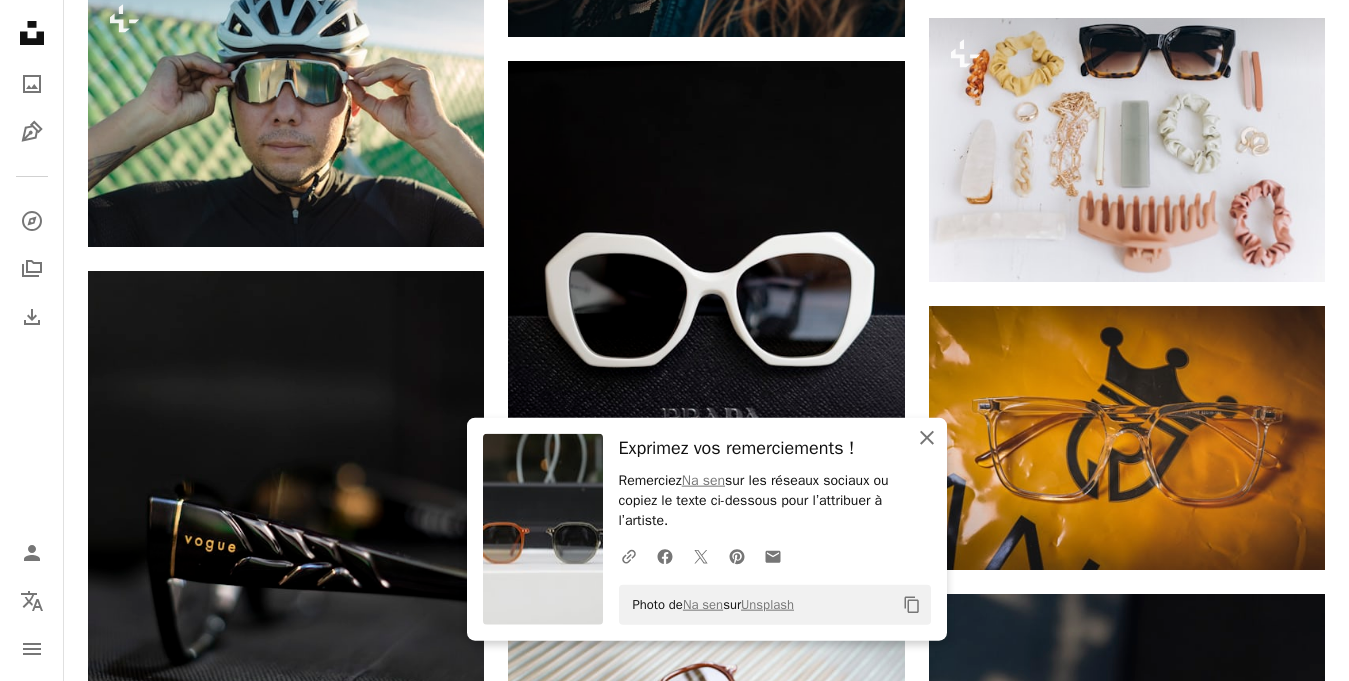 scroll, scrollTop: 84264, scrollLeft: 0, axis: vertical 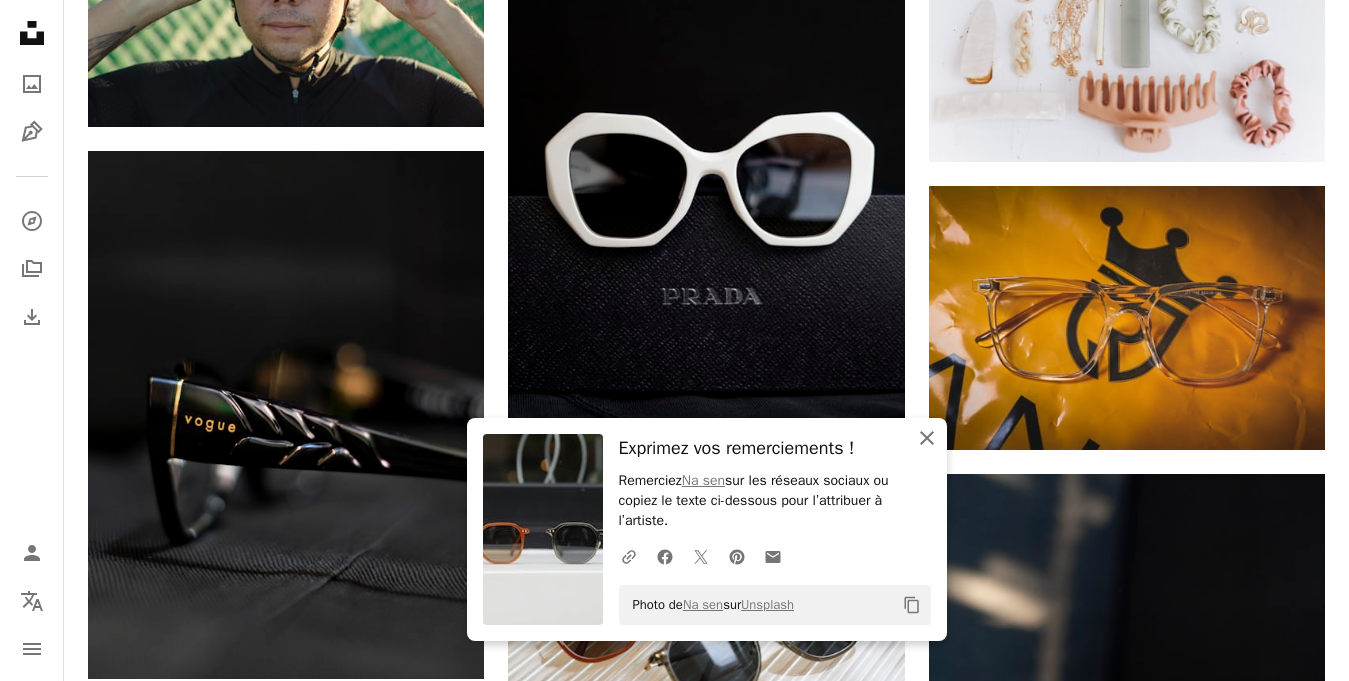 click on "An X shape" 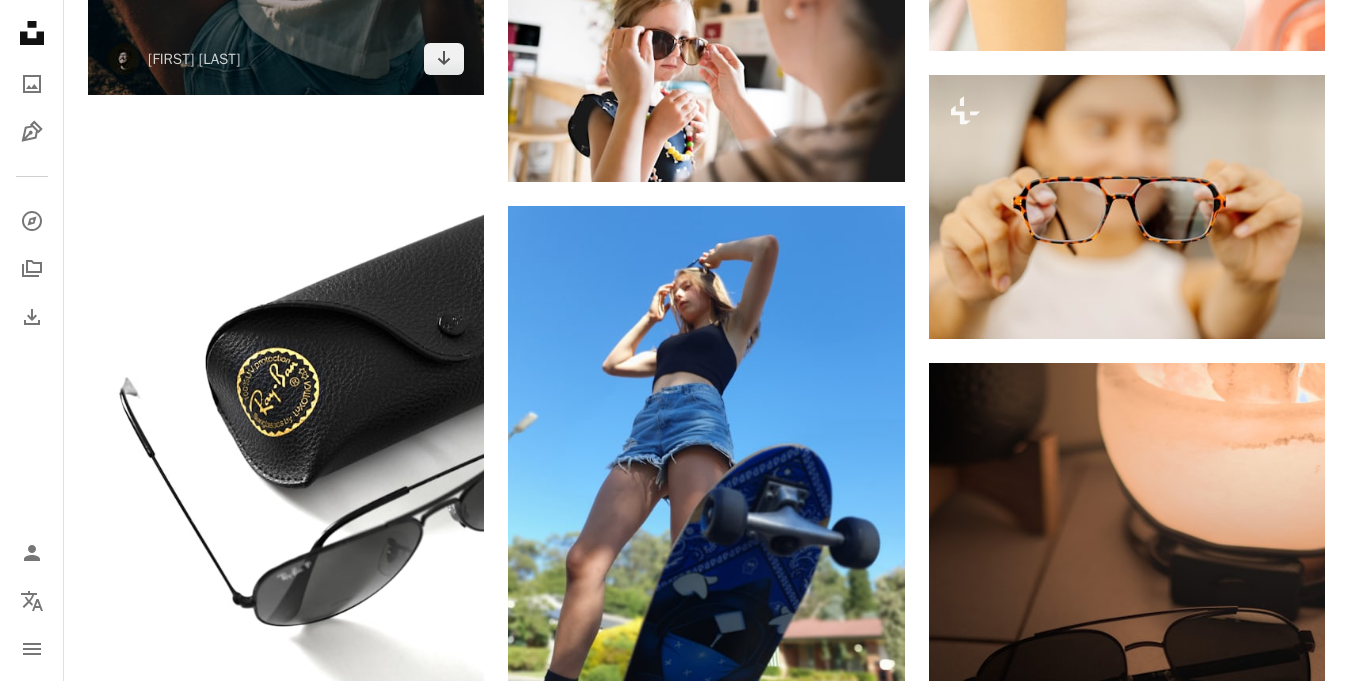 scroll, scrollTop: 96708, scrollLeft: 0, axis: vertical 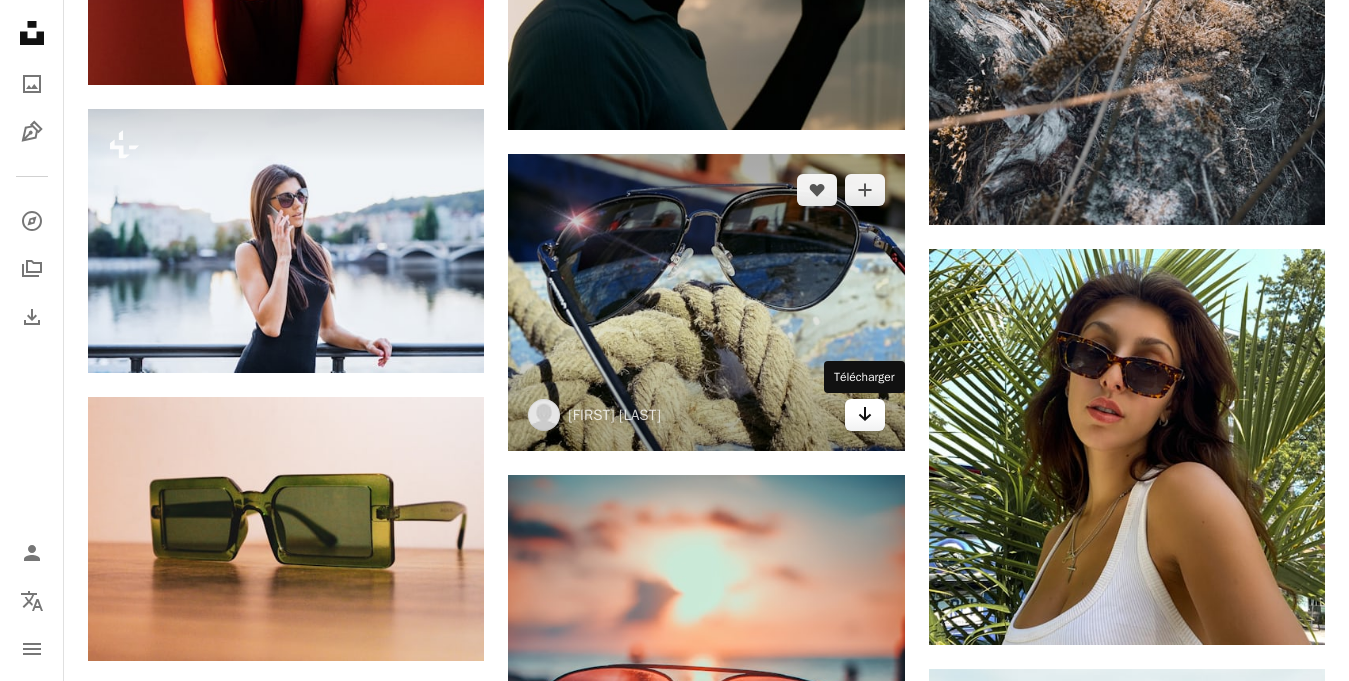click on "Arrow pointing down" 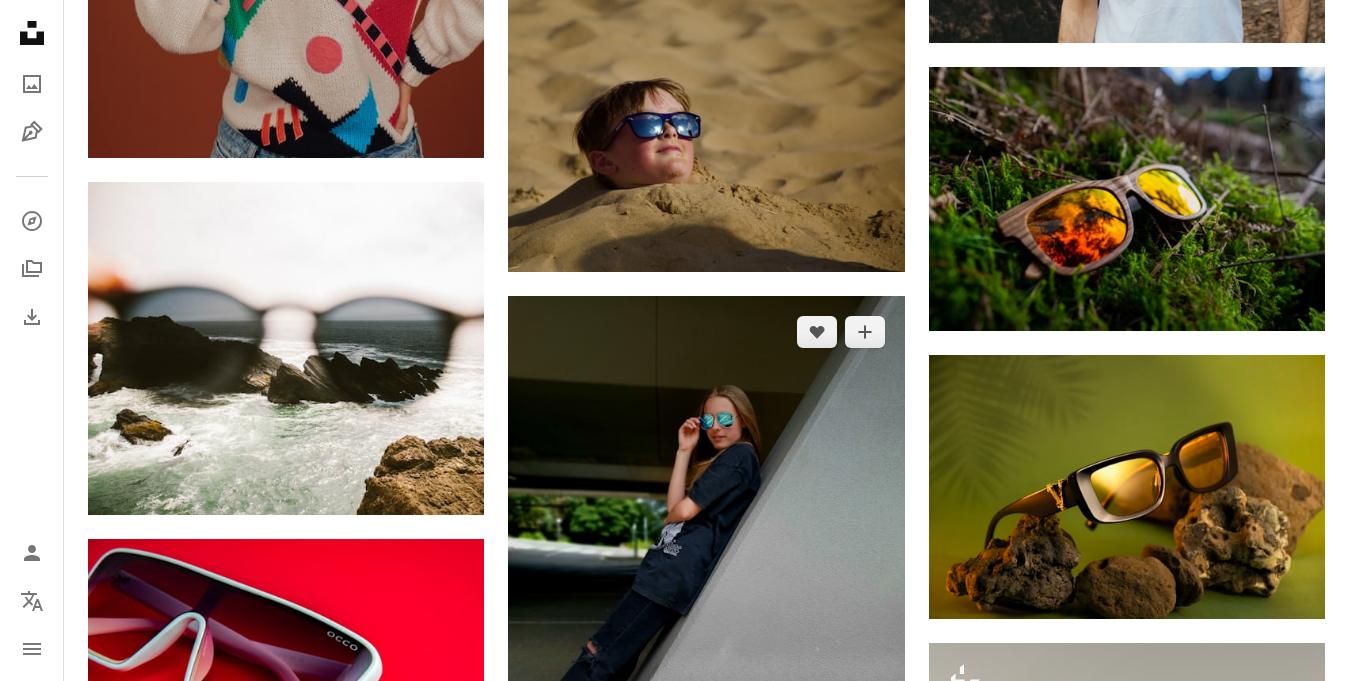 scroll, scrollTop: 104868, scrollLeft: 0, axis: vertical 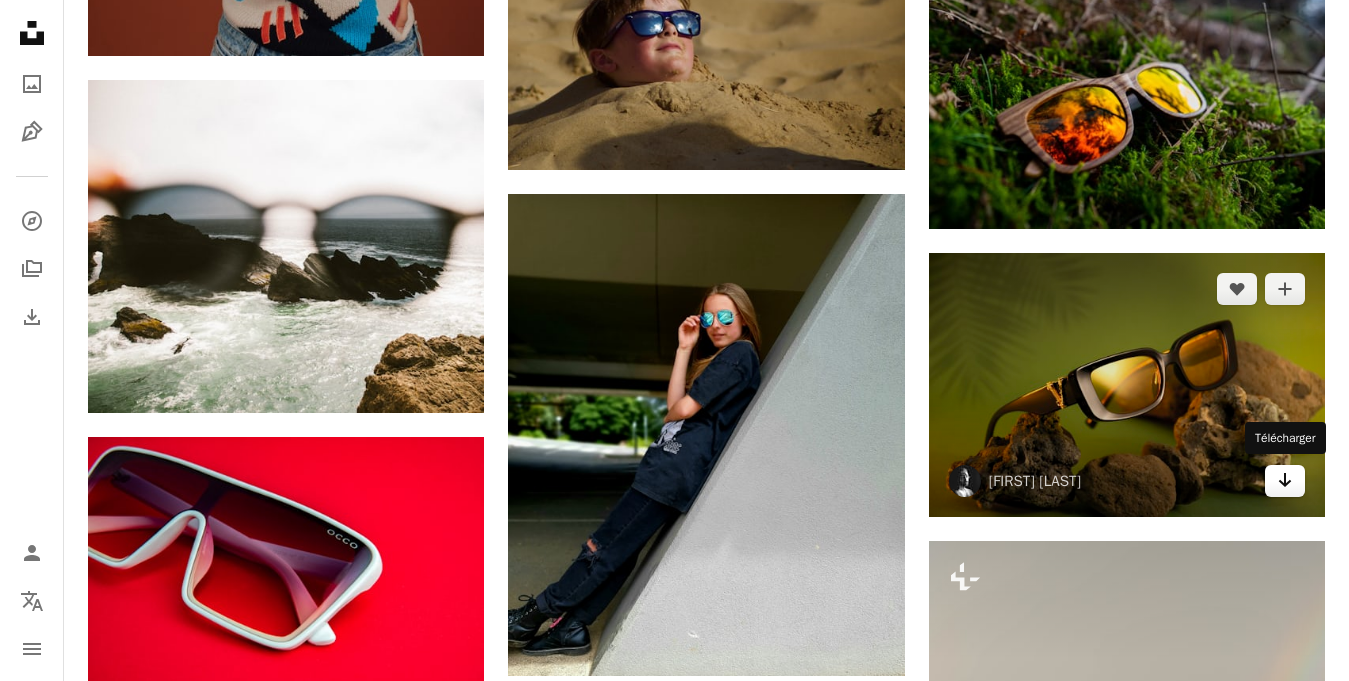 click on "Arrow pointing down" at bounding box center (1285, 481) 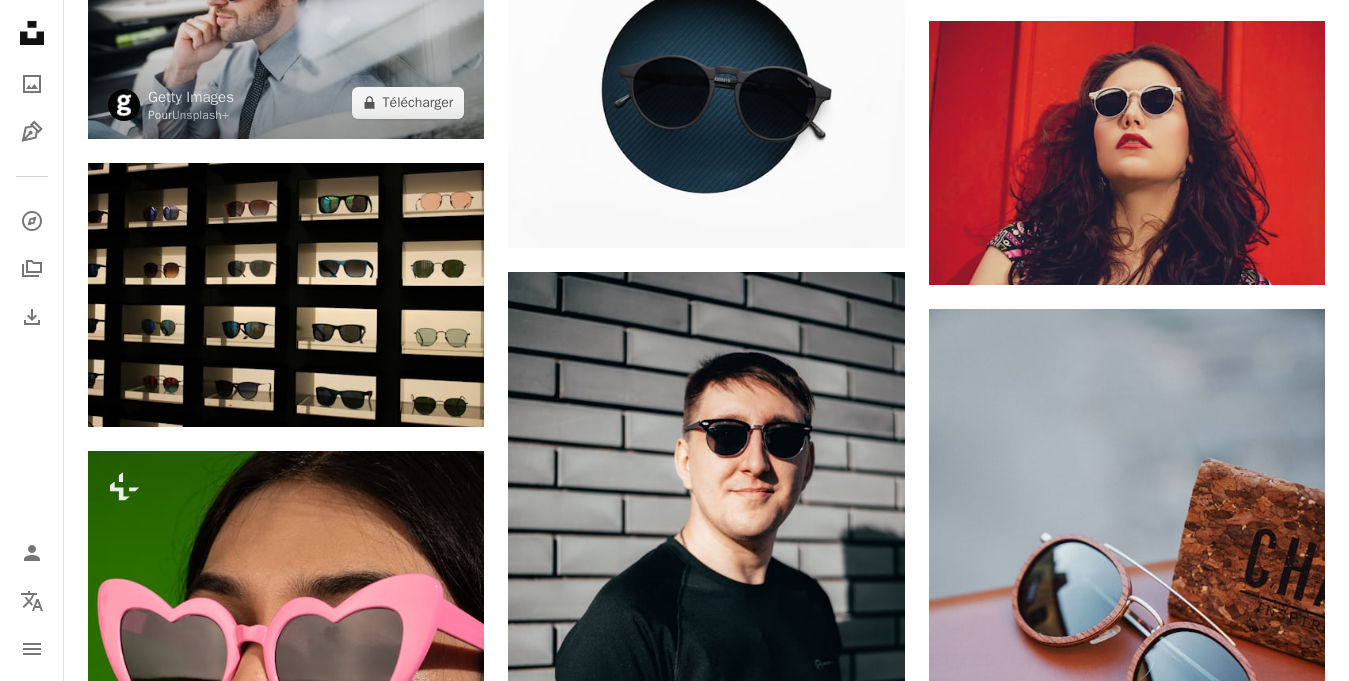 scroll, scrollTop: 106602, scrollLeft: 0, axis: vertical 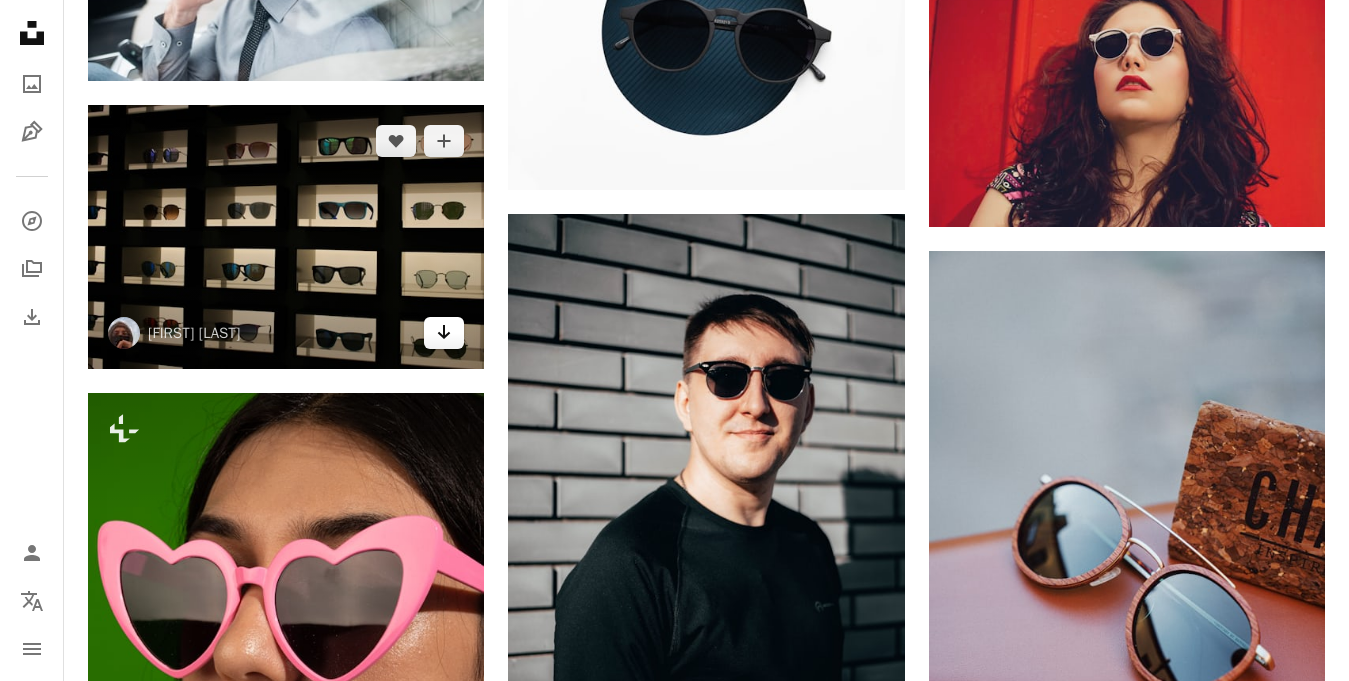click on "Arrow pointing down" at bounding box center (444, 333) 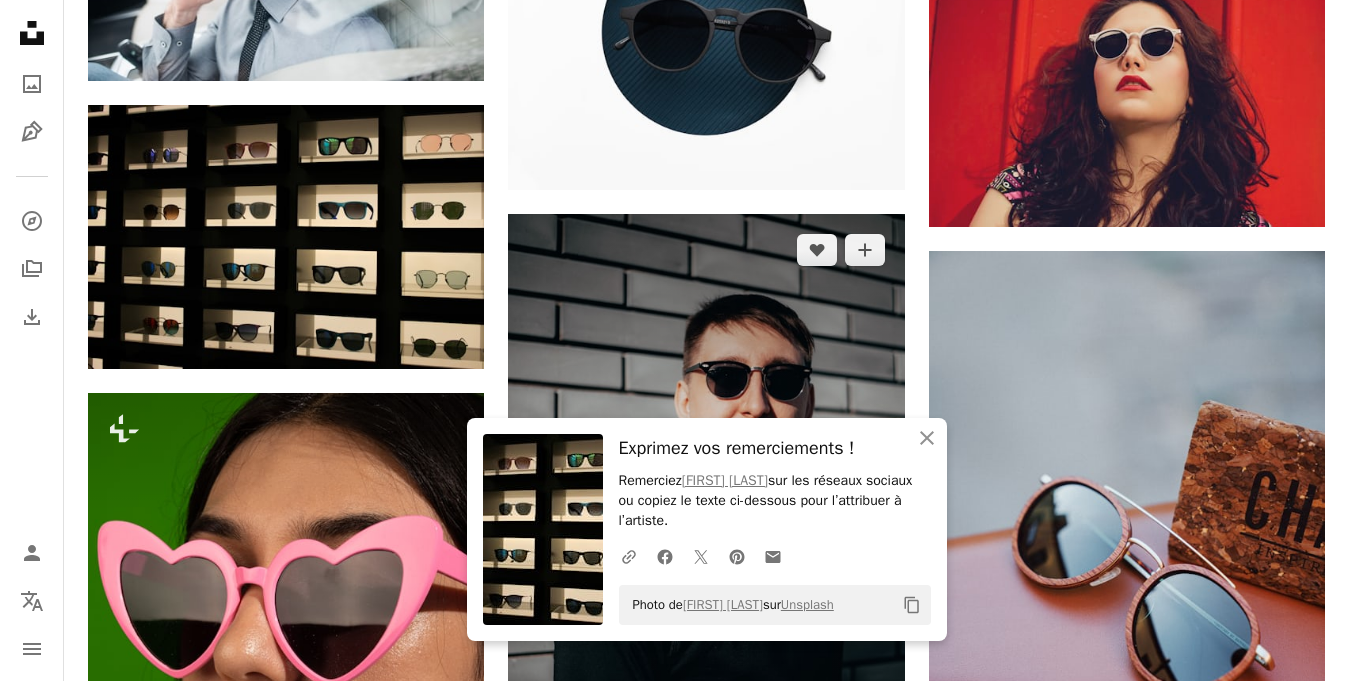 scroll, scrollTop: 106908, scrollLeft: 0, axis: vertical 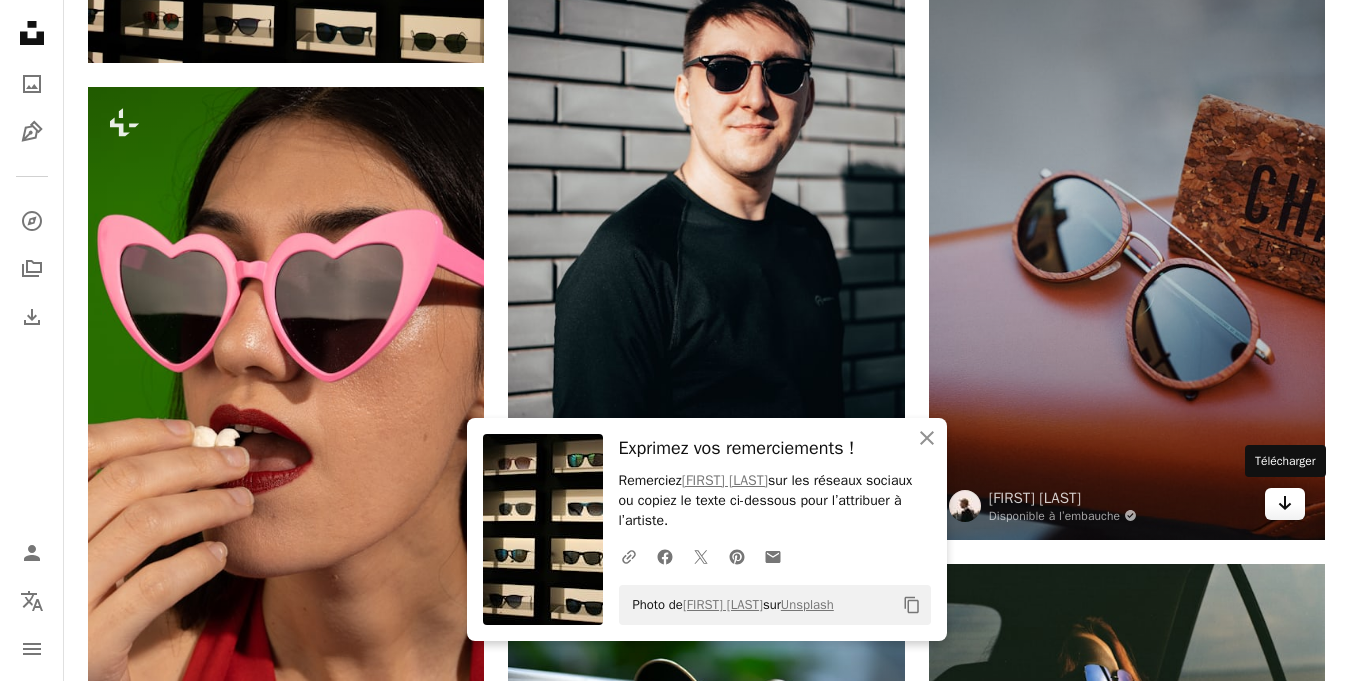 click on "Arrow pointing down" 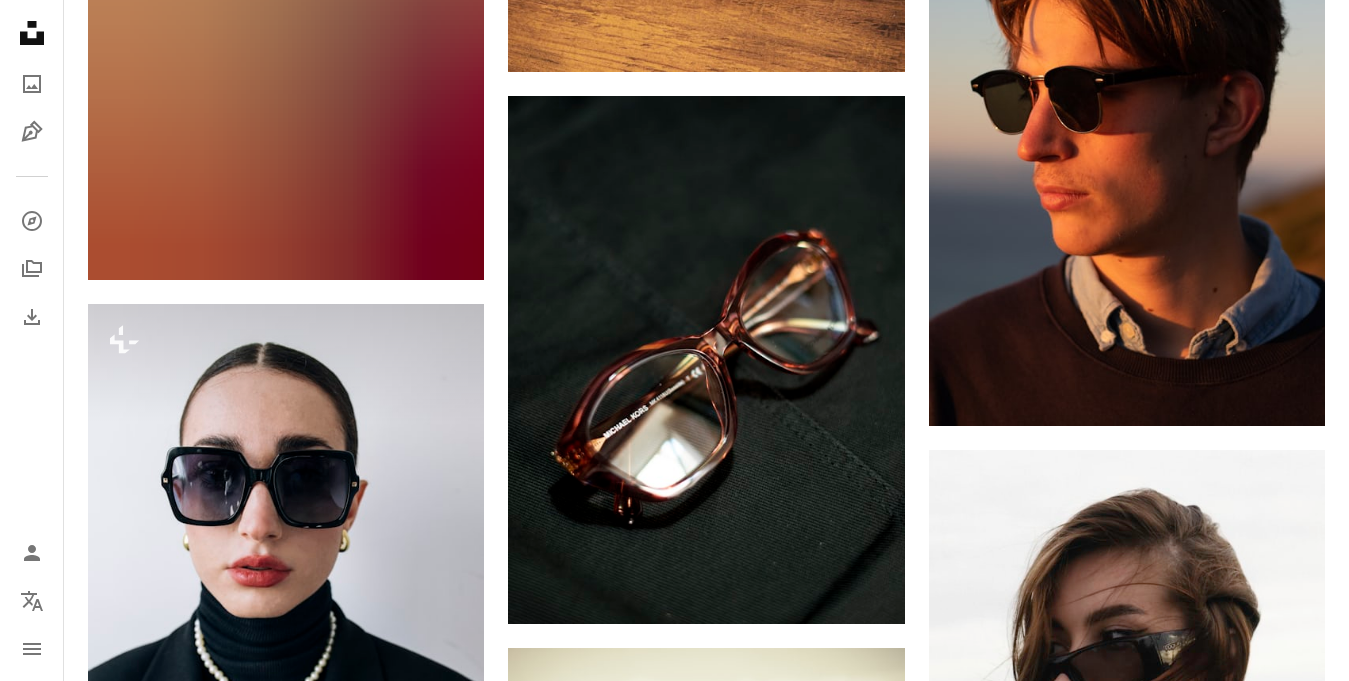 scroll, scrollTop: 107928, scrollLeft: 0, axis: vertical 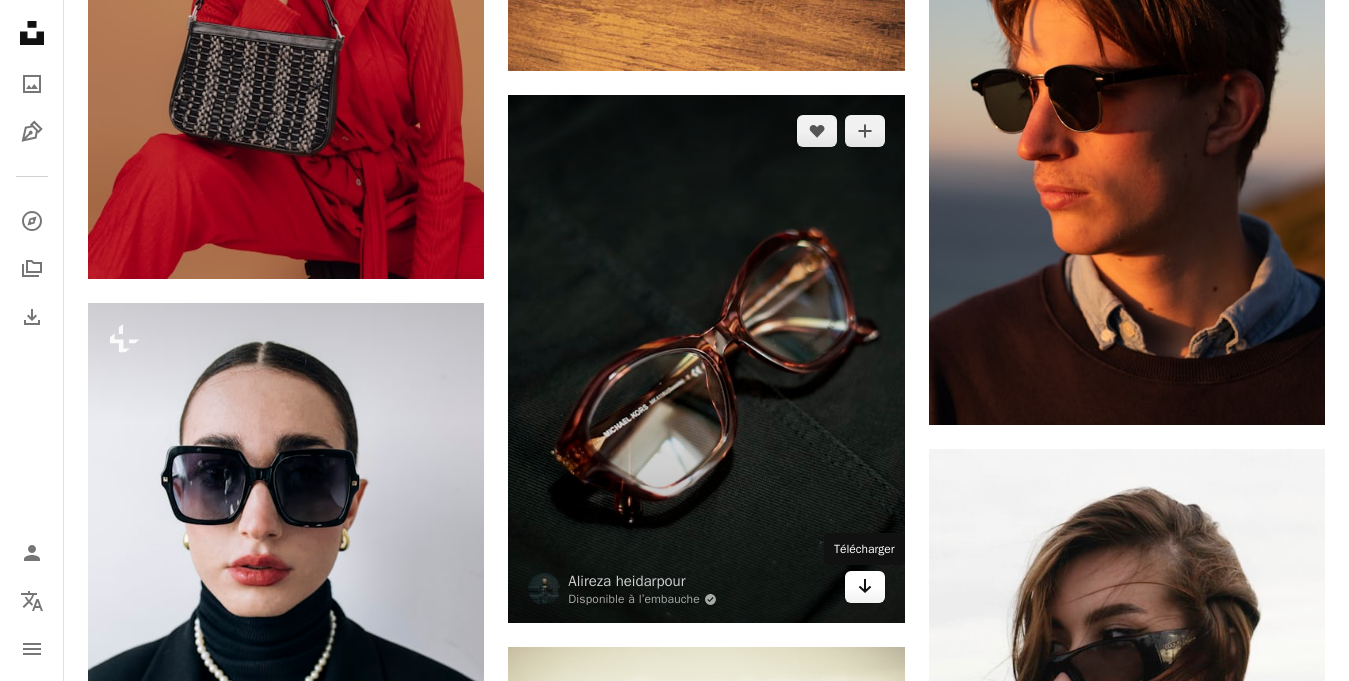 click on "Arrow pointing down" at bounding box center (865, 587) 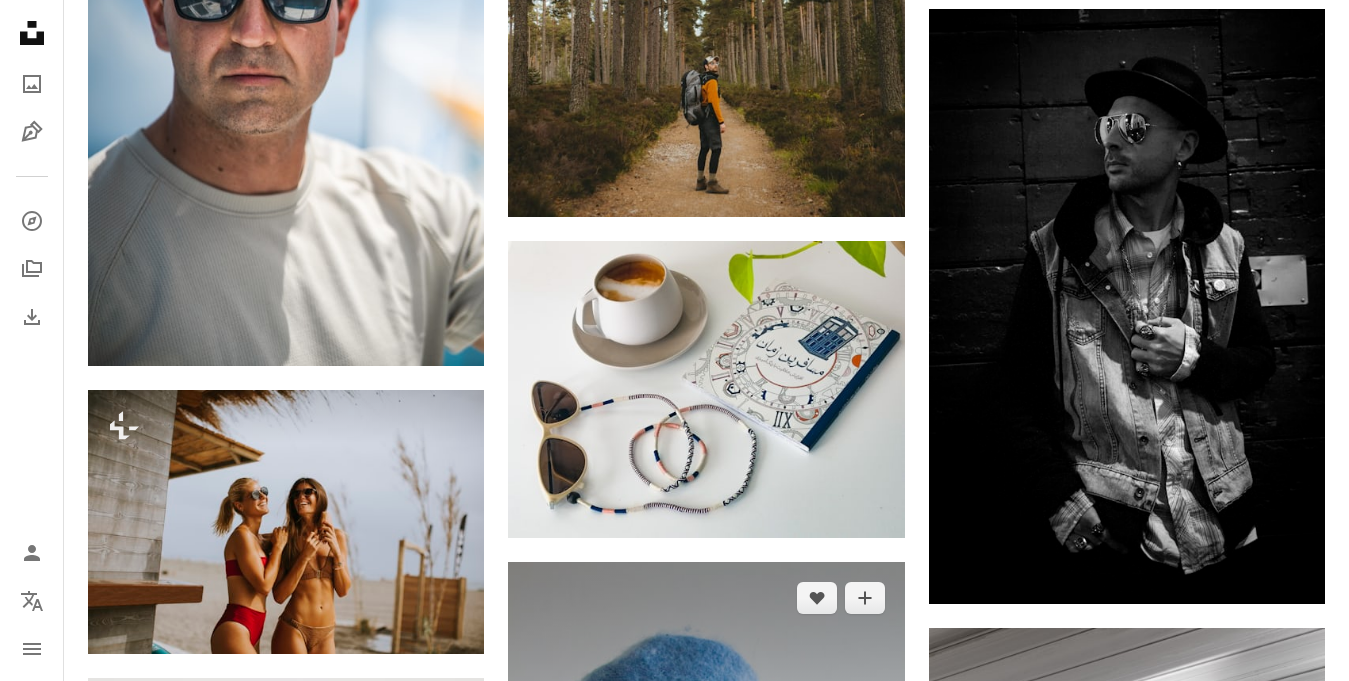 scroll, scrollTop: 112008, scrollLeft: 0, axis: vertical 